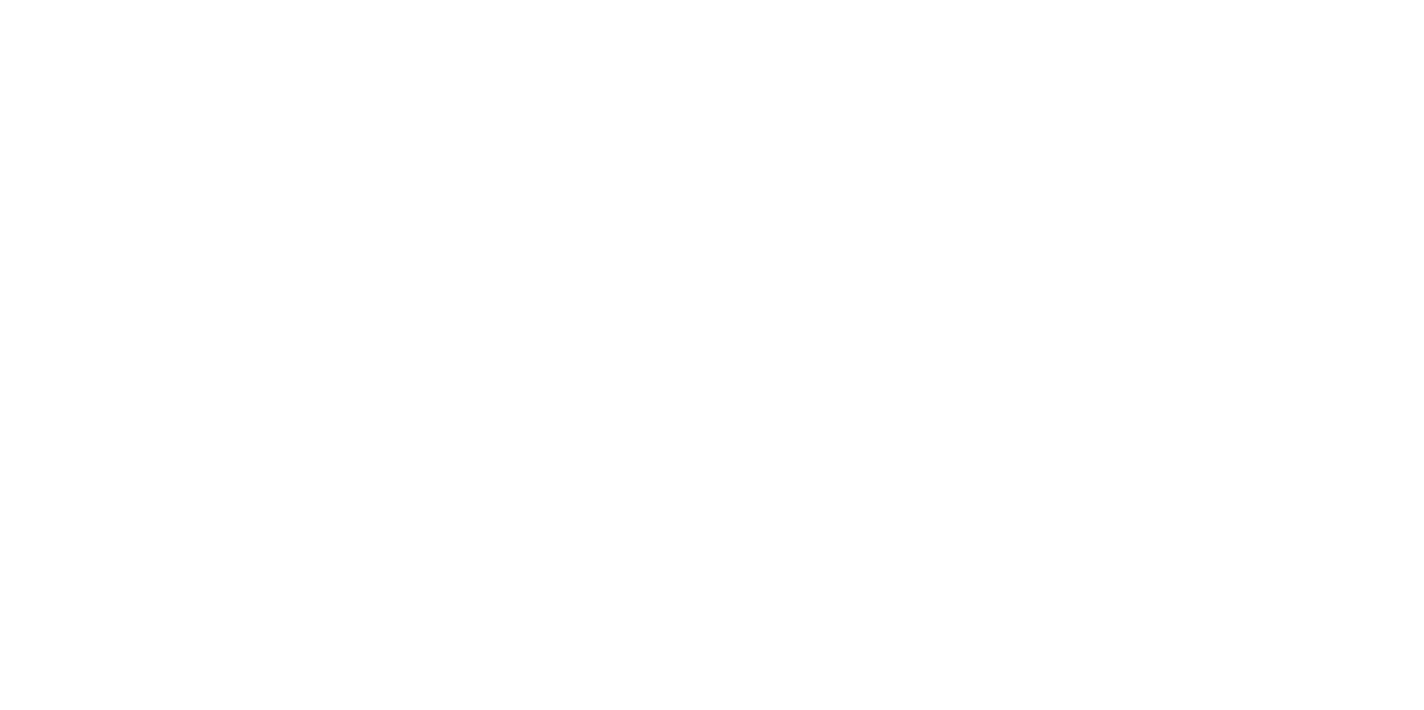 scroll, scrollTop: 0, scrollLeft: 0, axis: both 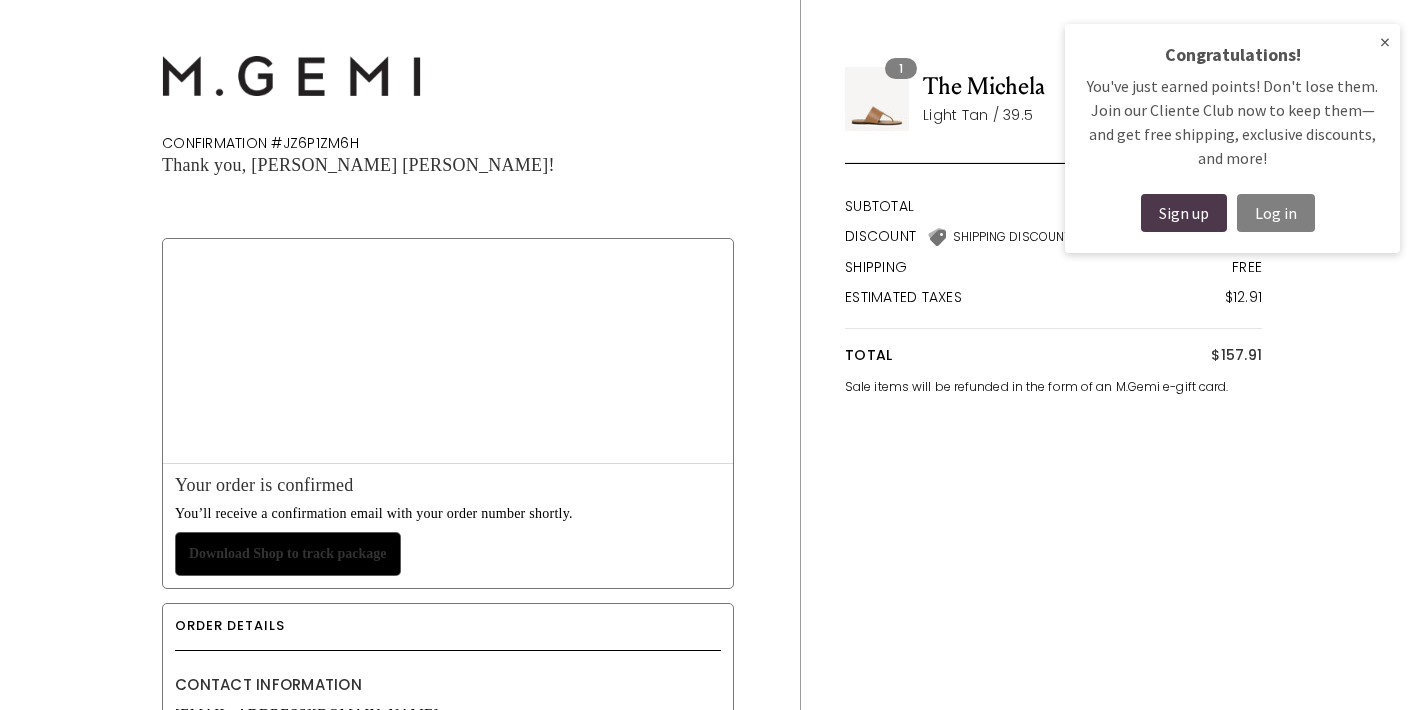 click on "Log in" at bounding box center [1276, 213] 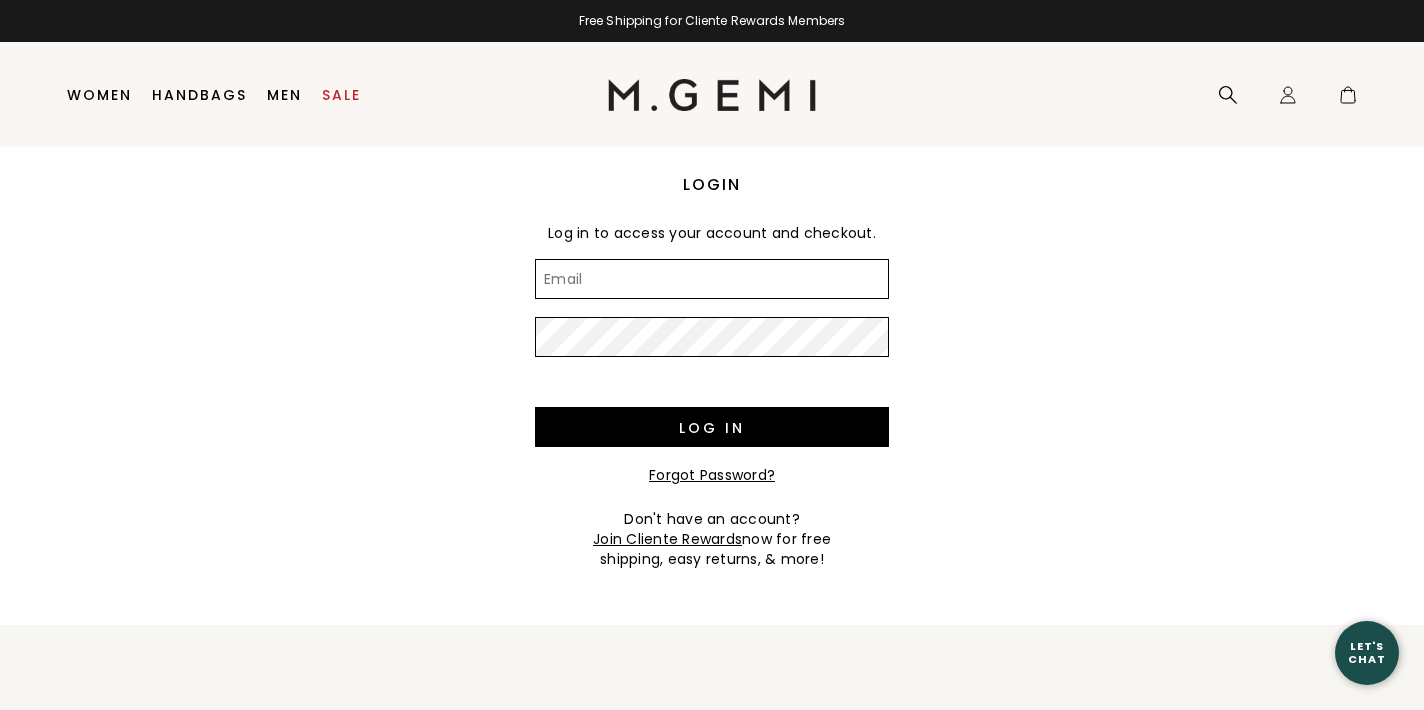 scroll, scrollTop: 0, scrollLeft: 0, axis: both 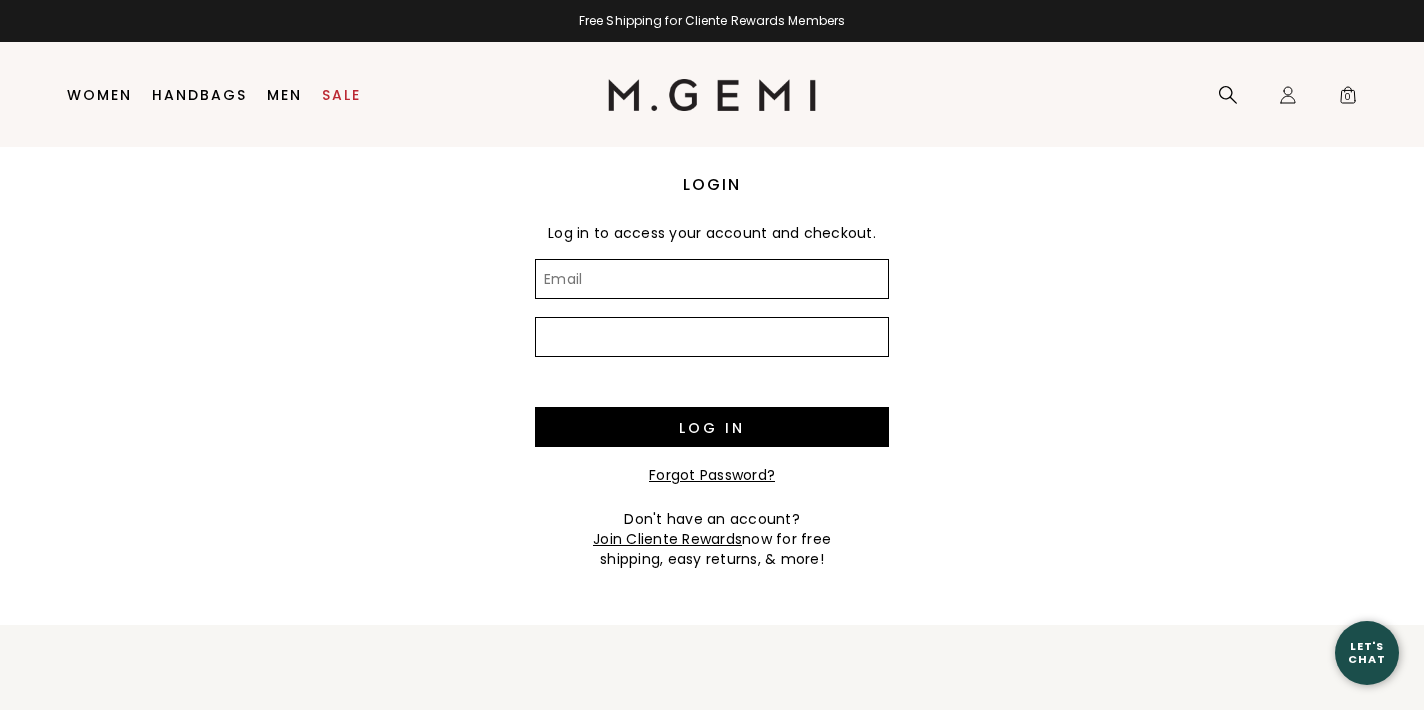 click on "Email" at bounding box center [712, 279] 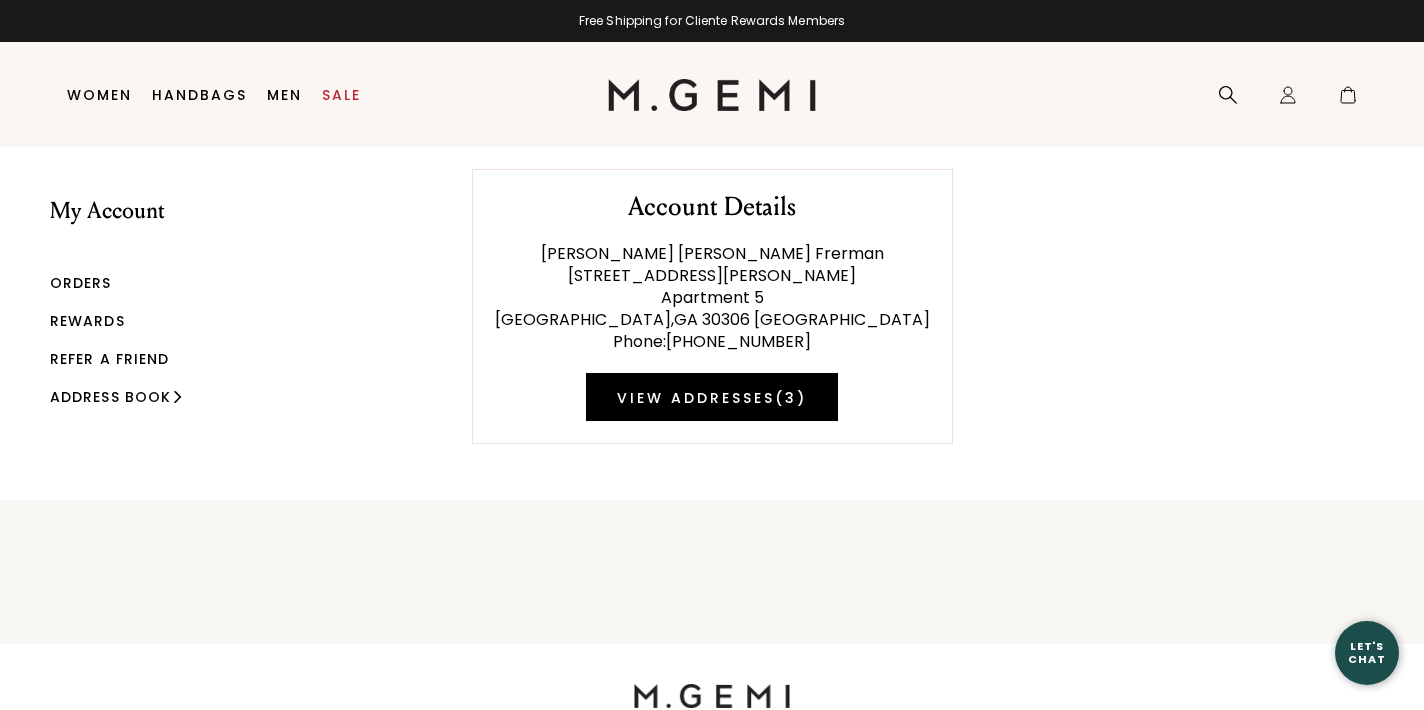 scroll, scrollTop: 0, scrollLeft: 0, axis: both 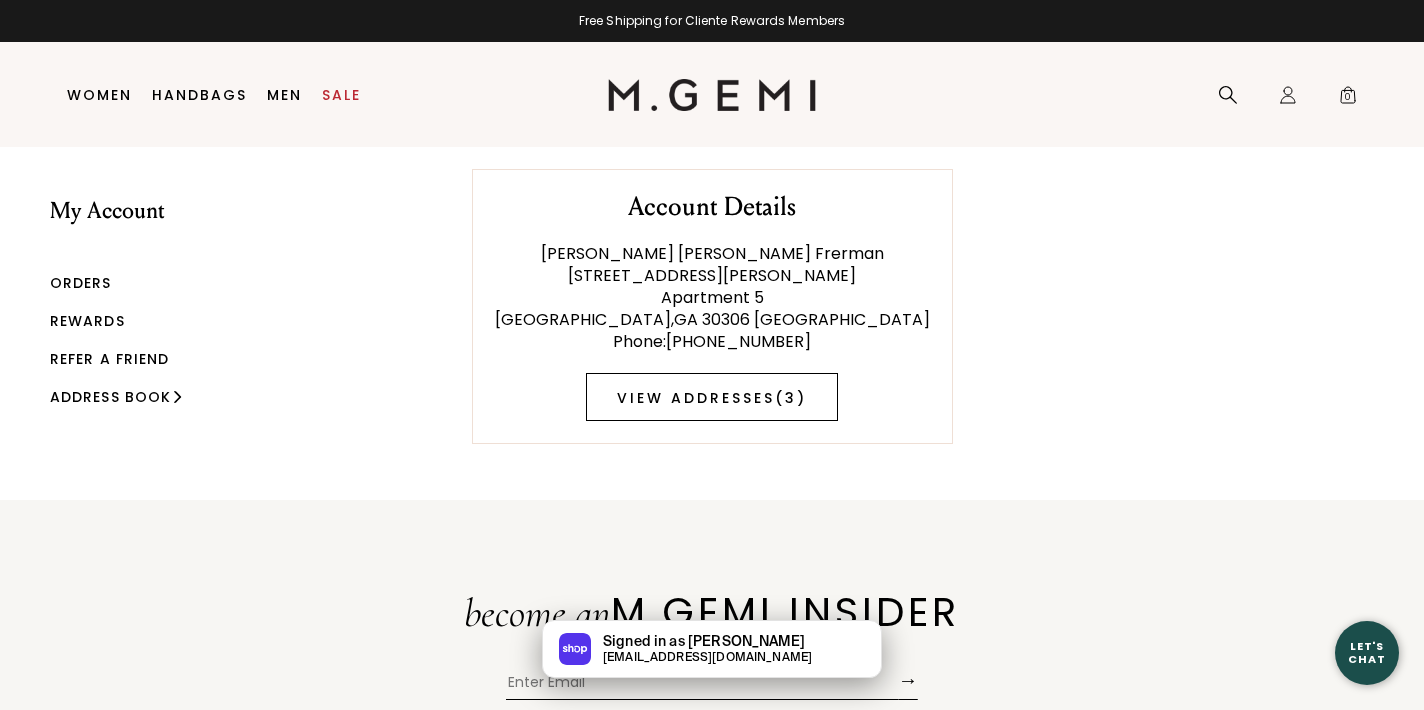 click on "View Addresses  ( 3 )" at bounding box center [712, 397] 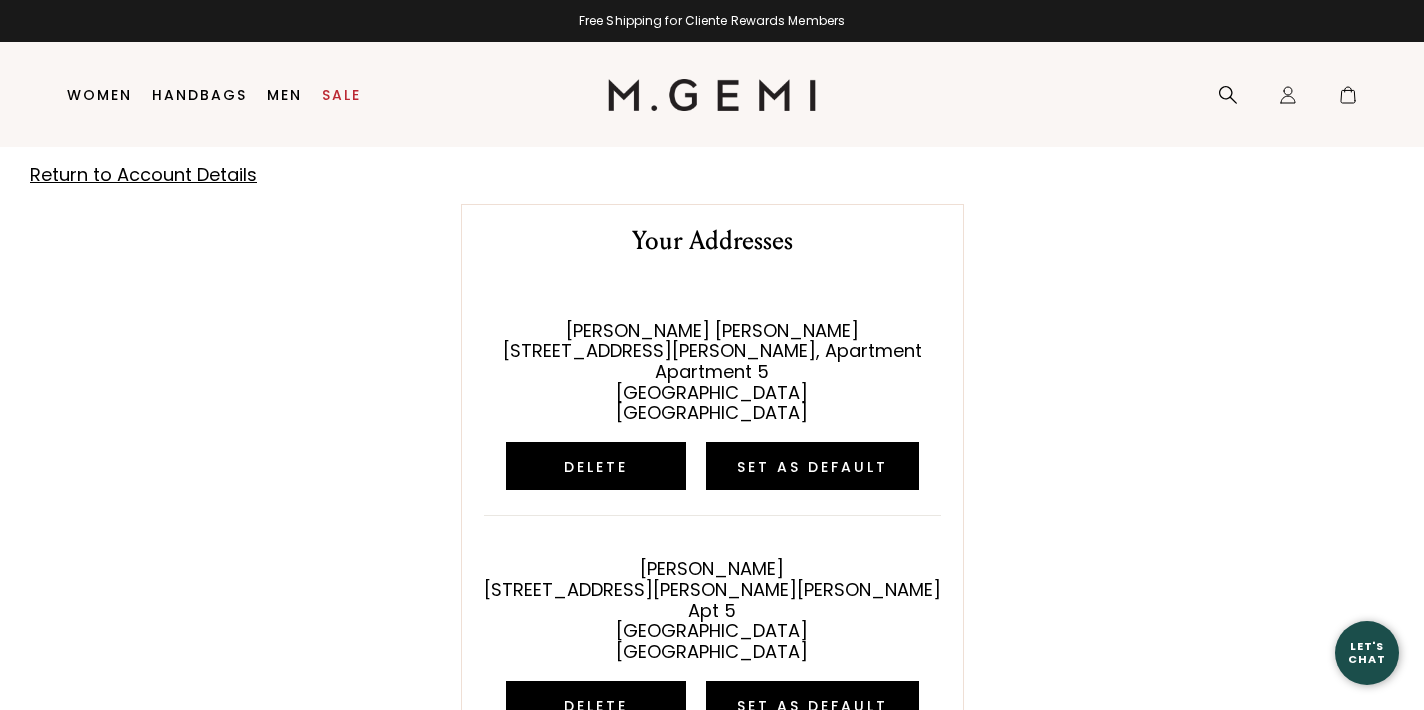 scroll, scrollTop: 0, scrollLeft: 0, axis: both 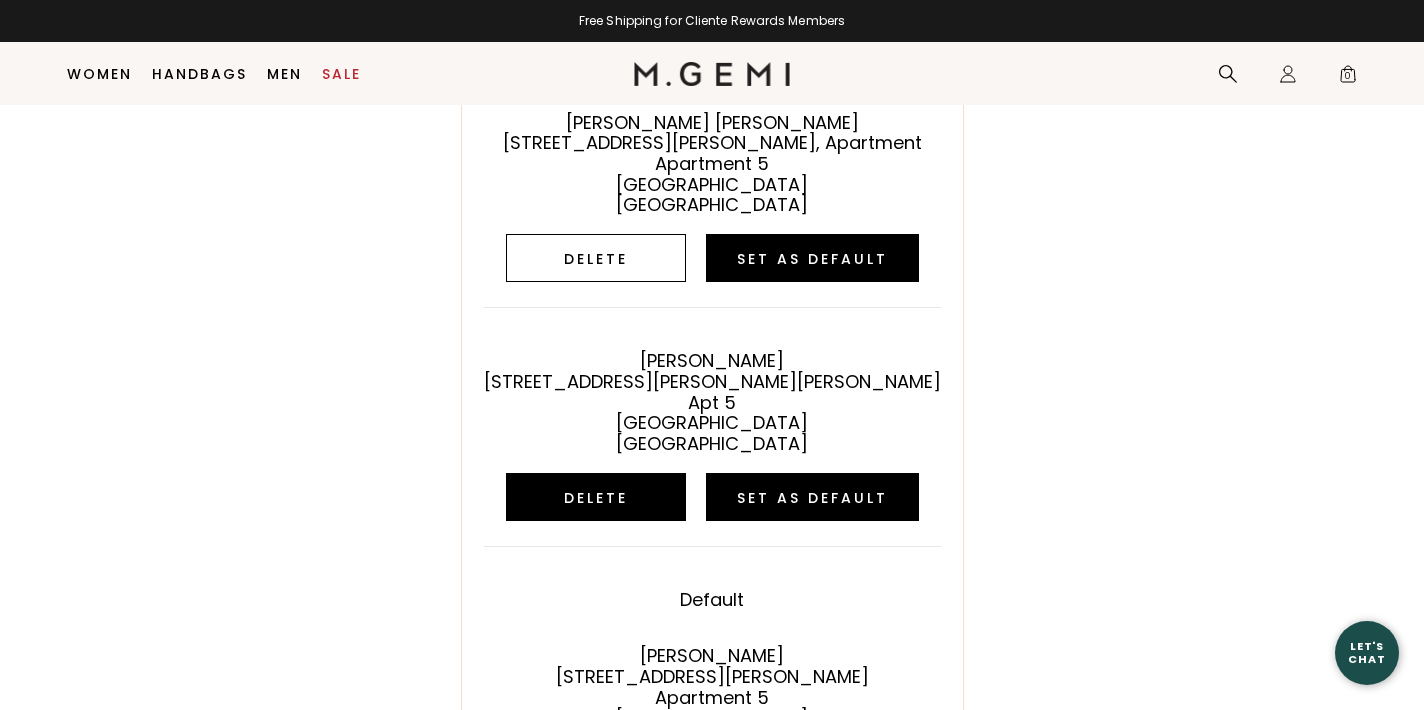 click on "Delete" at bounding box center [596, 258] 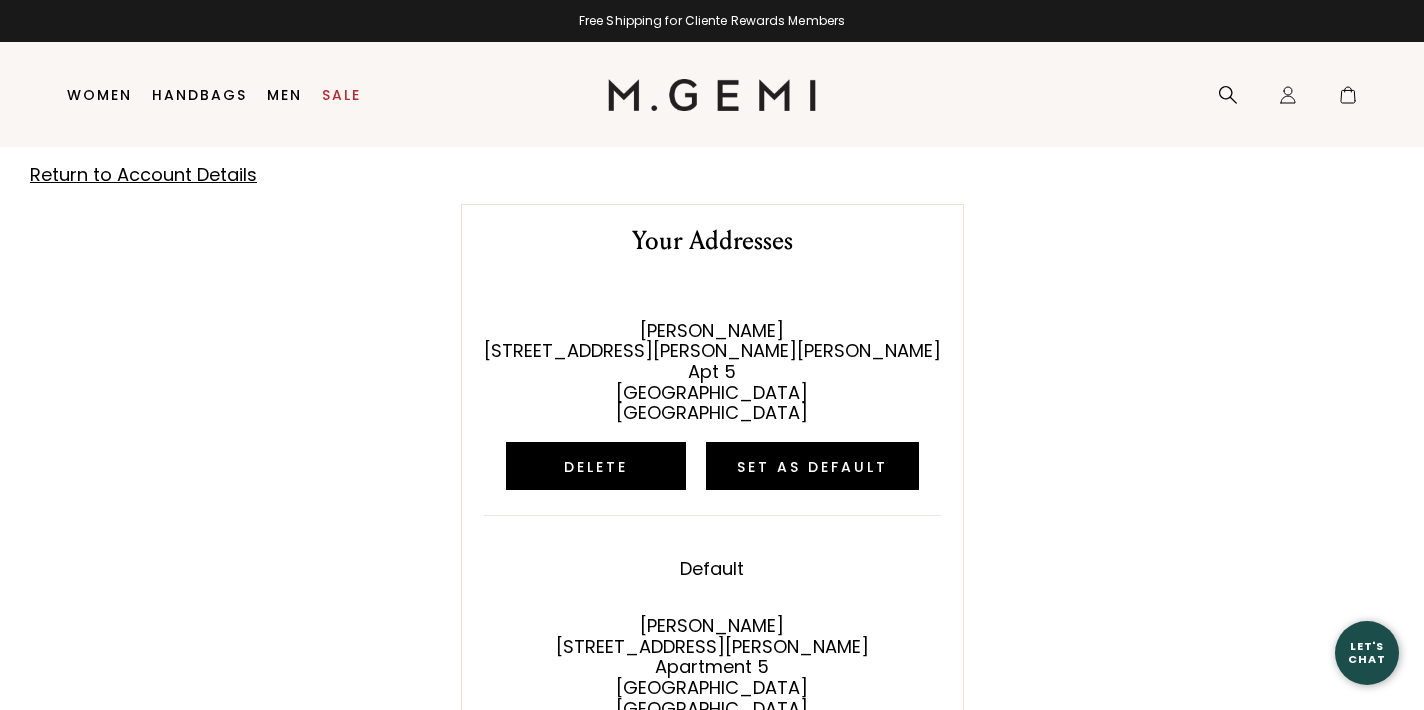 scroll, scrollTop: 0, scrollLeft: 0, axis: both 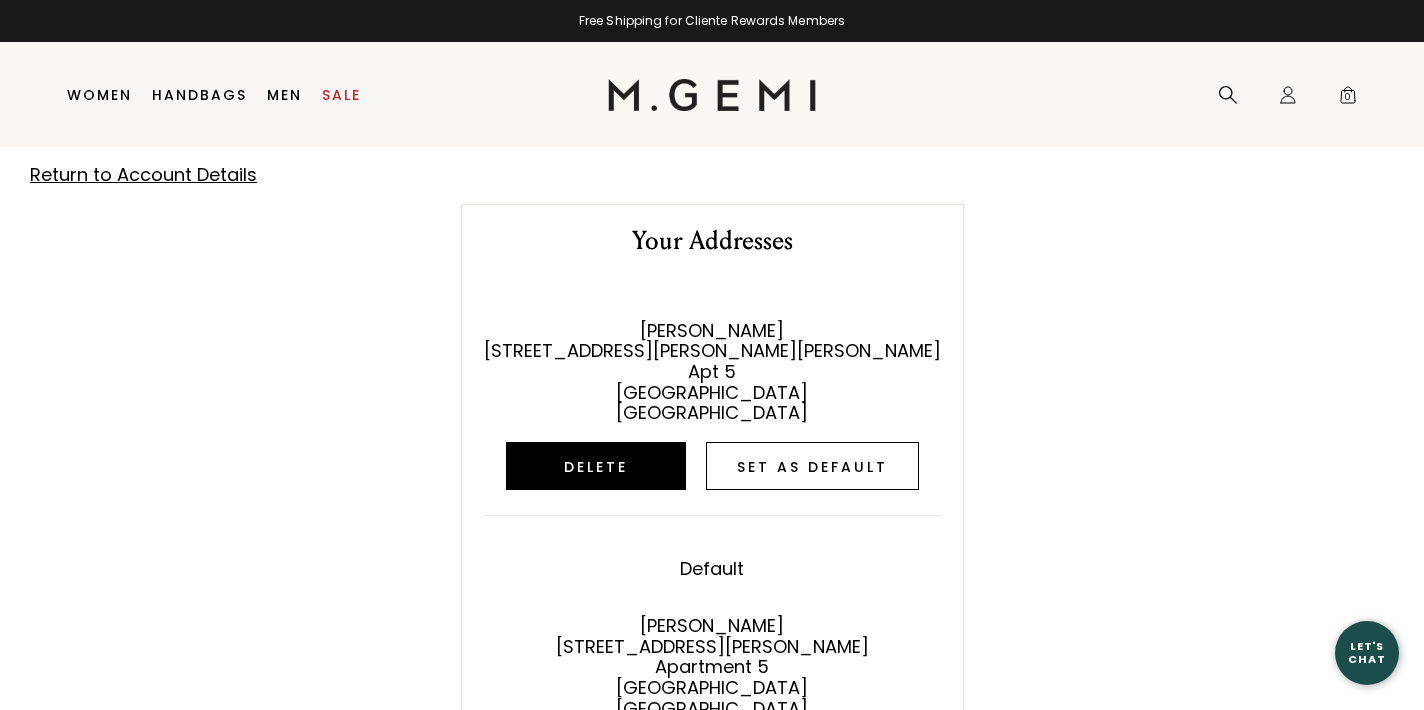 click on "Set as default" at bounding box center [812, 466] 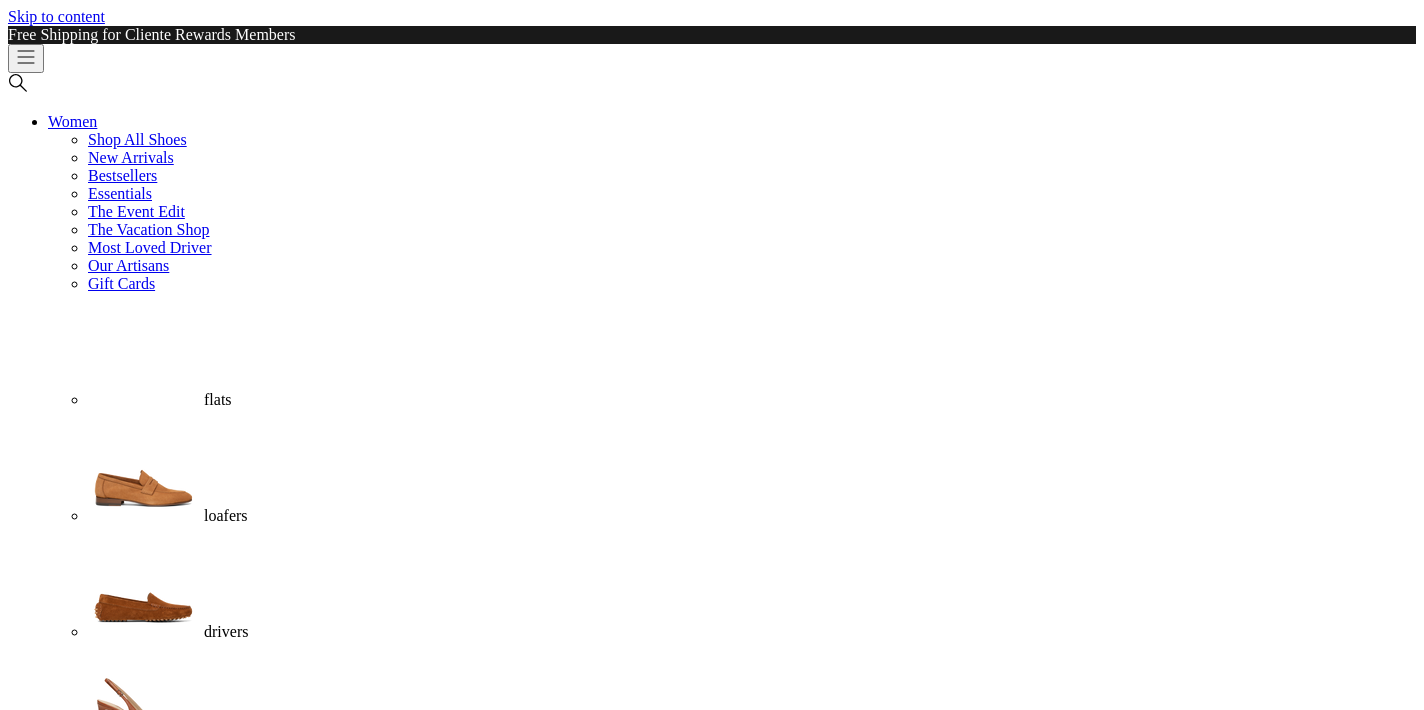 scroll, scrollTop: 0, scrollLeft: 0, axis: both 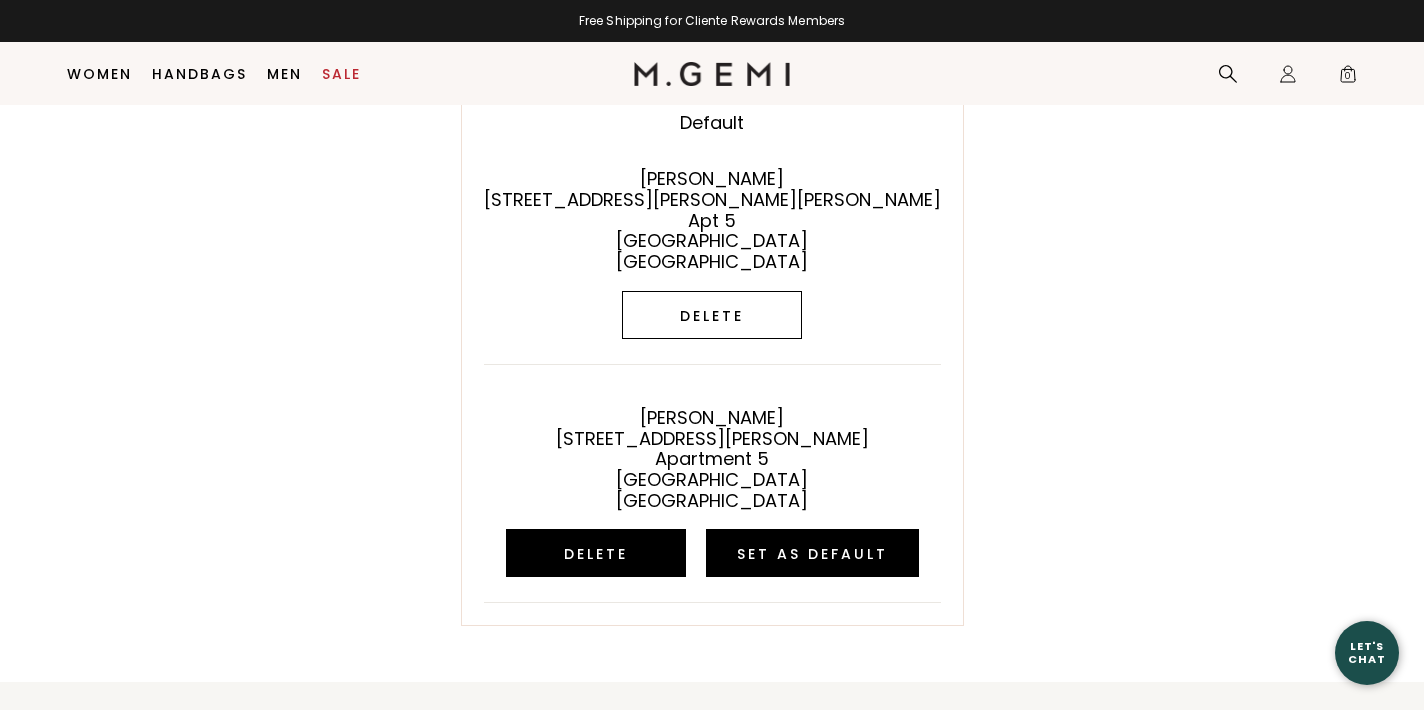 click on "Delete" at bounding box center (712, 315) 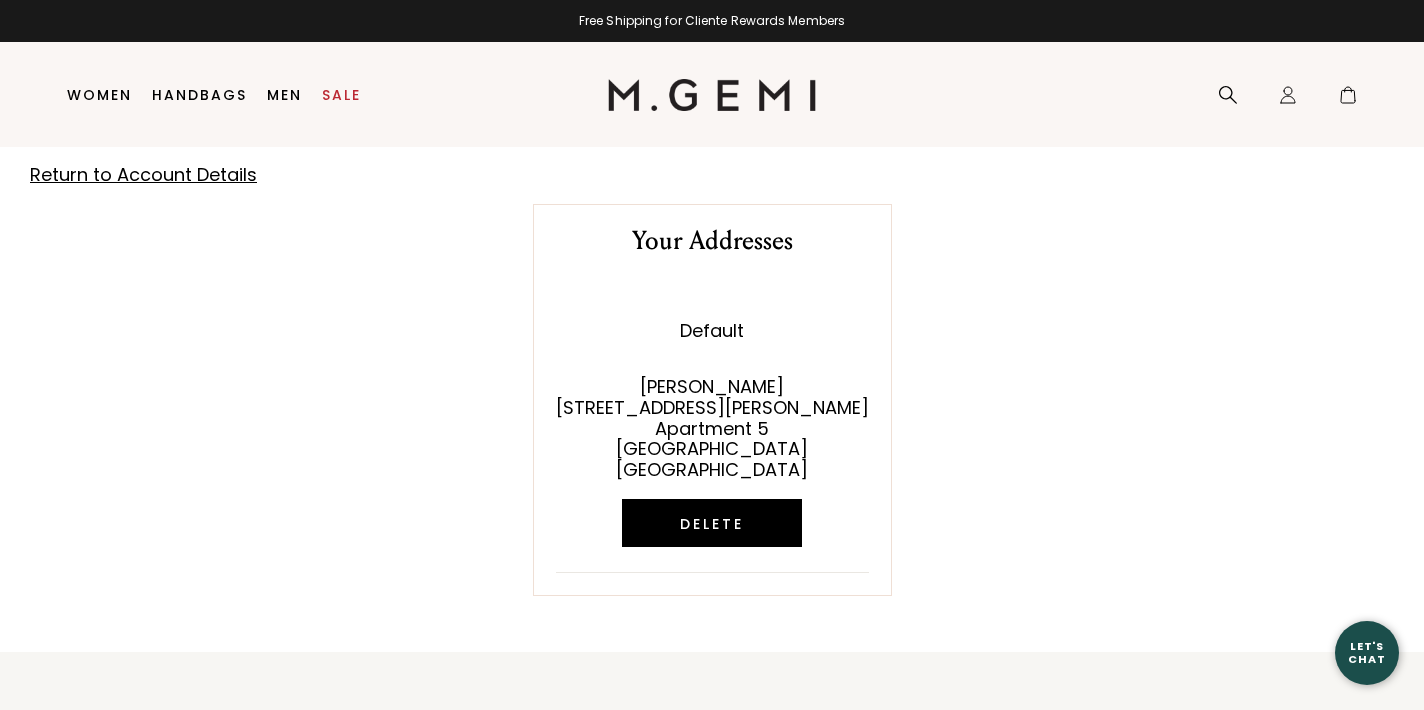 scroll, scrollTop: 0, scrollLeft: 0, axis: both 